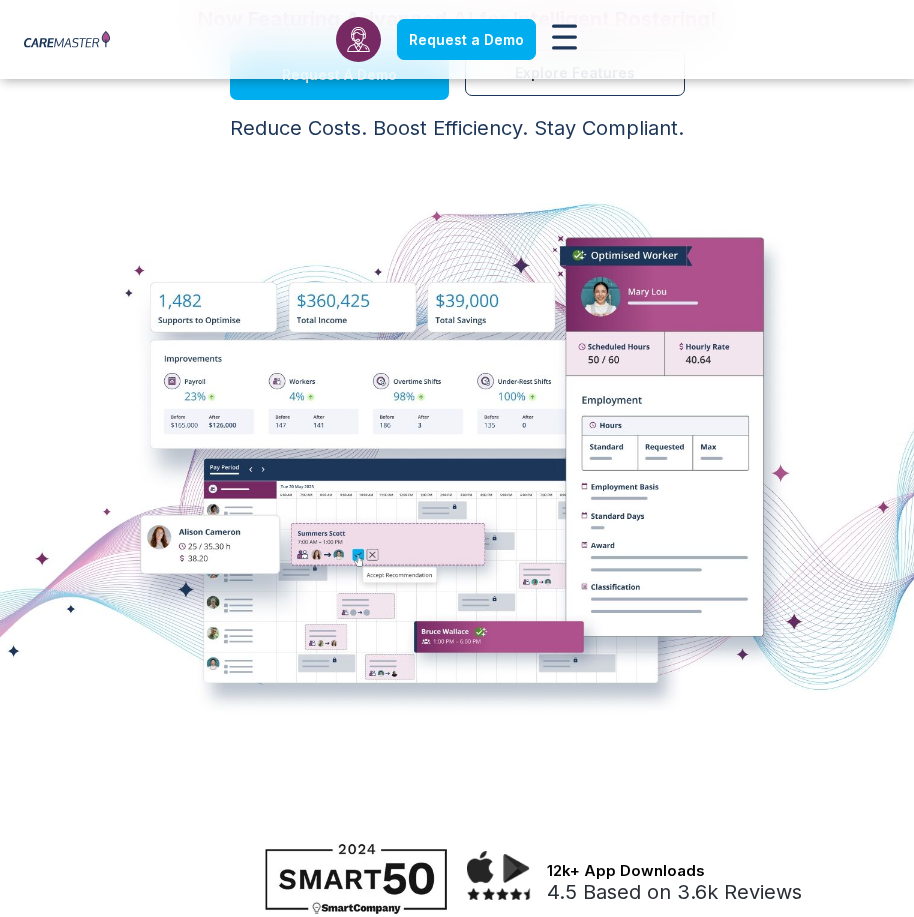 scroll, scrollTop: 0, scrollLeft: 0, axis: both 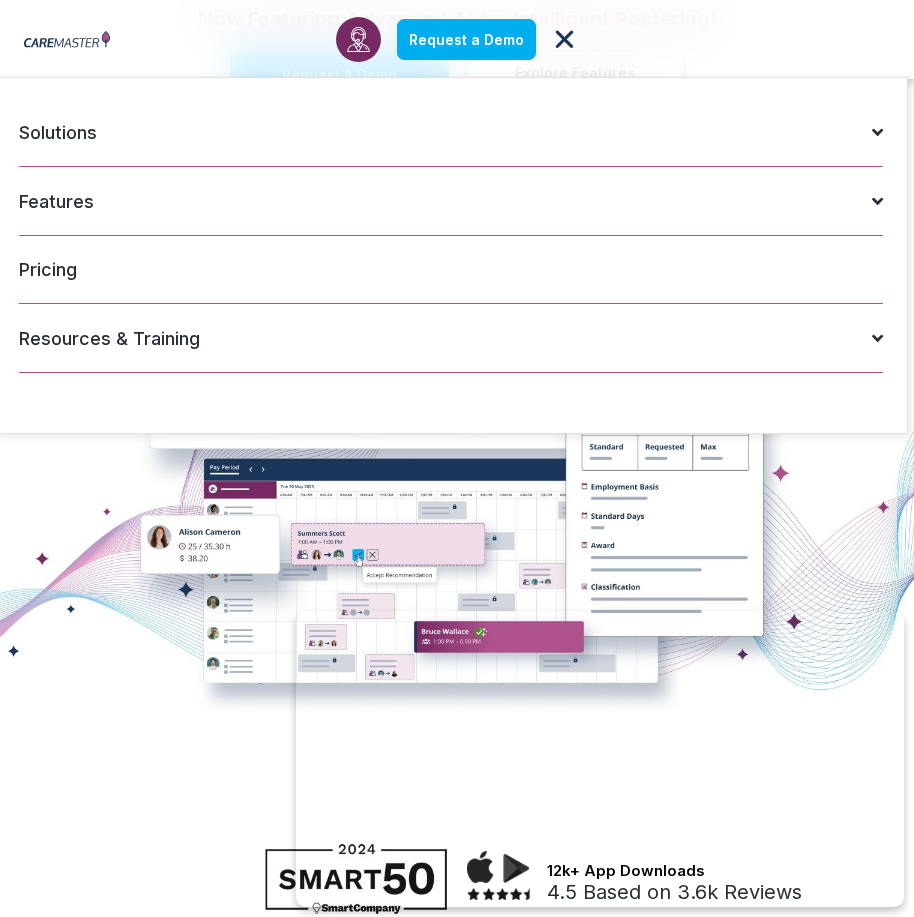 click 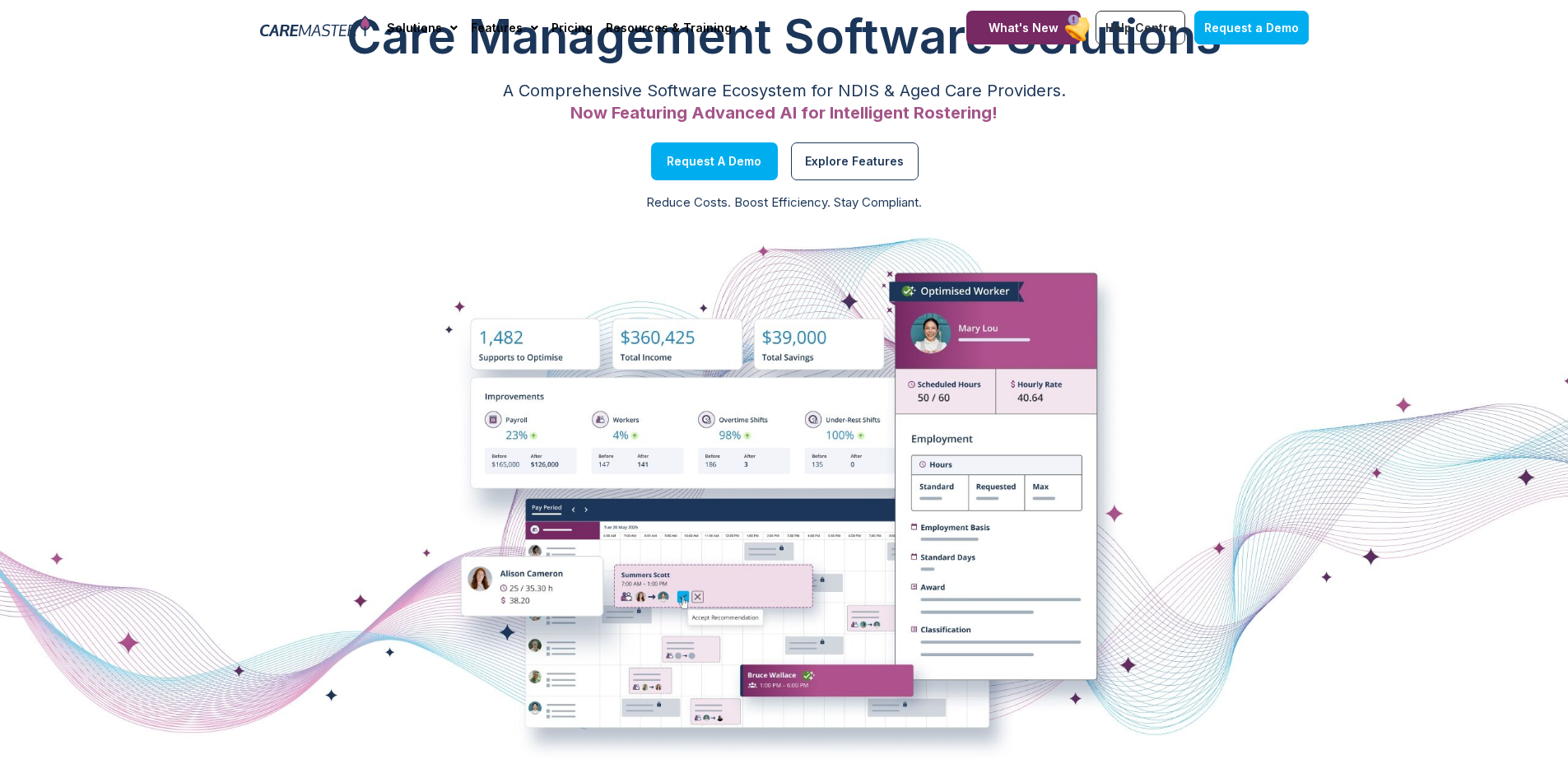 scroll, scrollTop: 0, scrollLeft: 0, axis: both 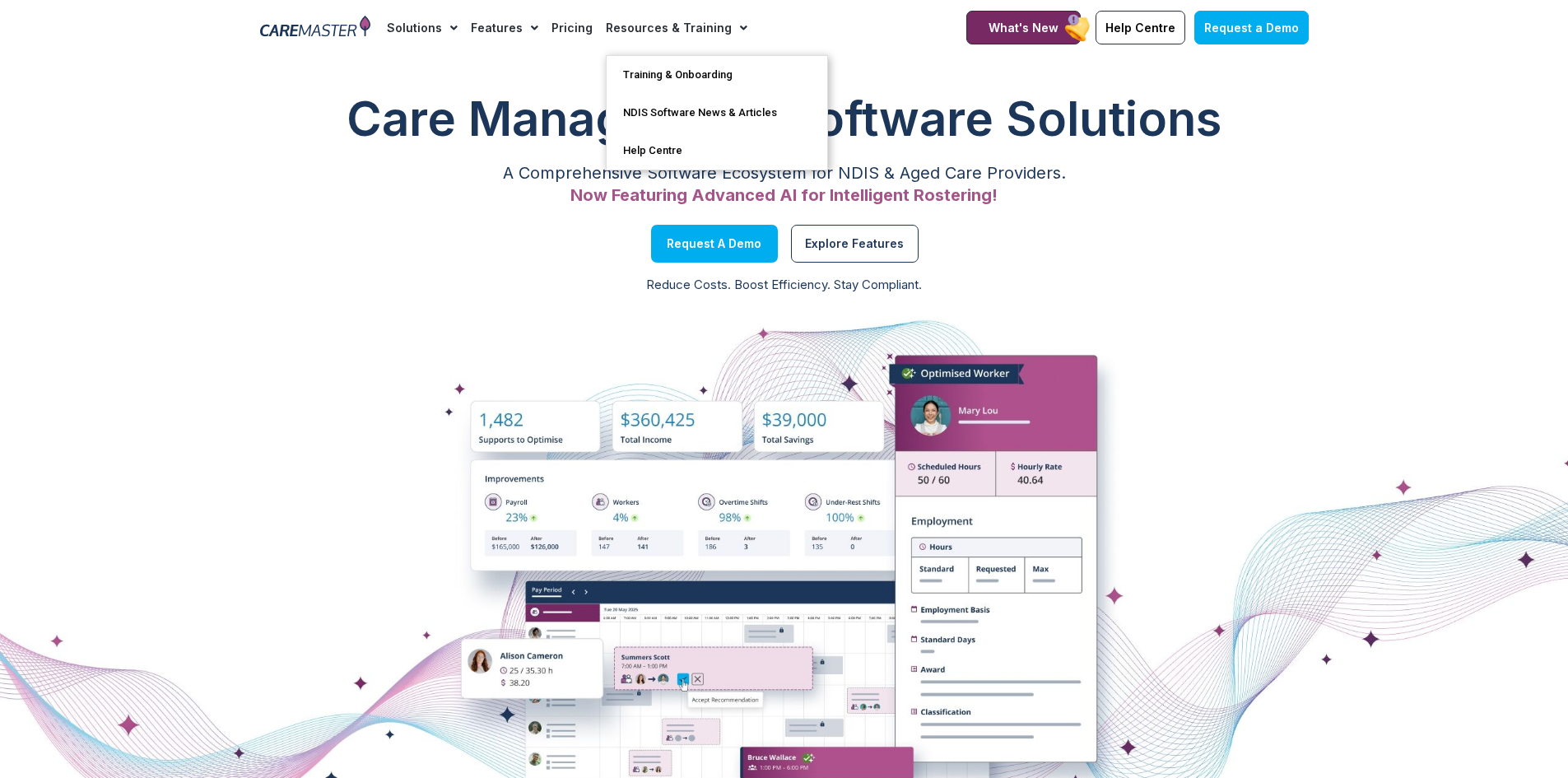 click on "Solutions" 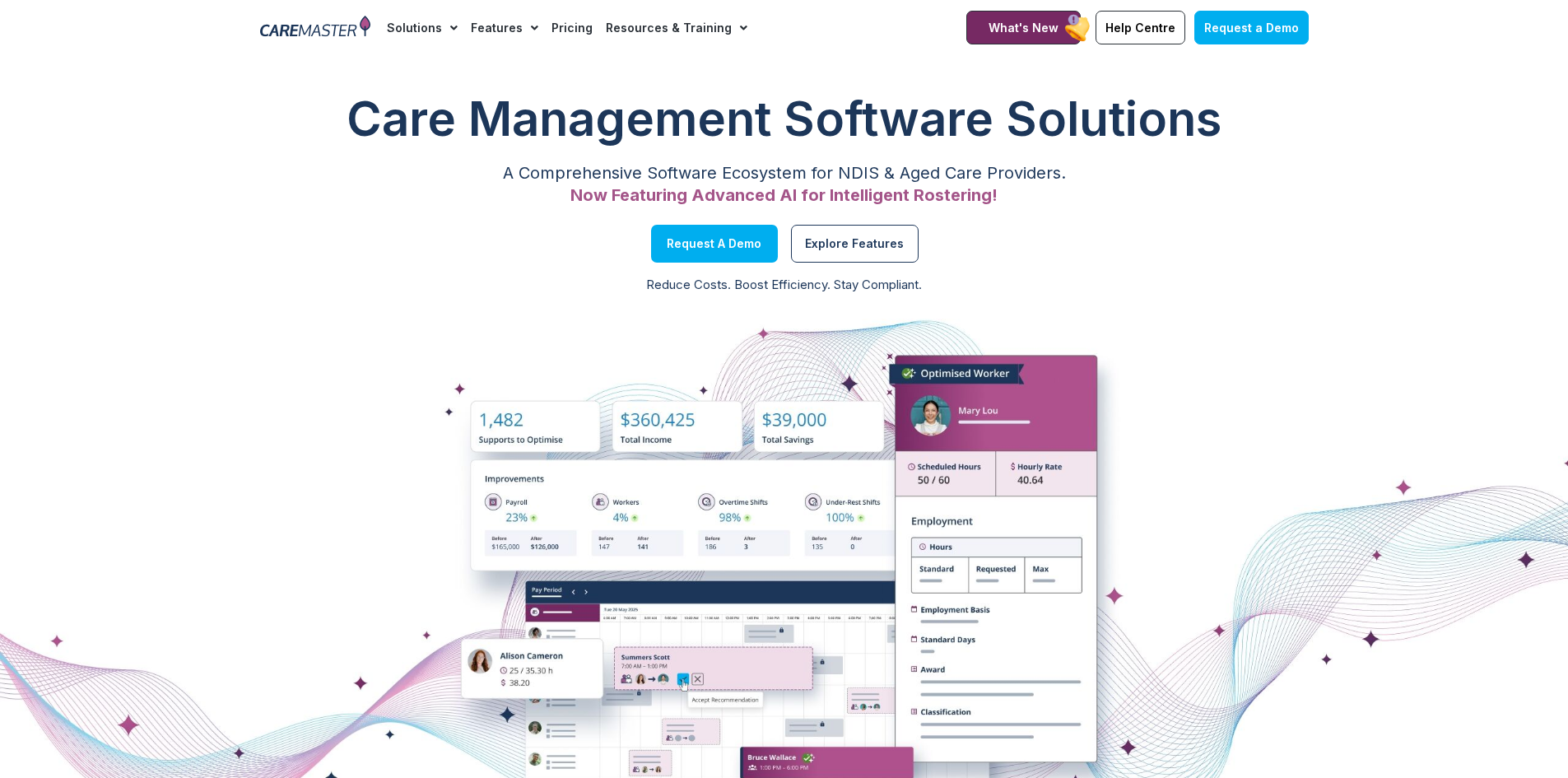 click on "Solutions" 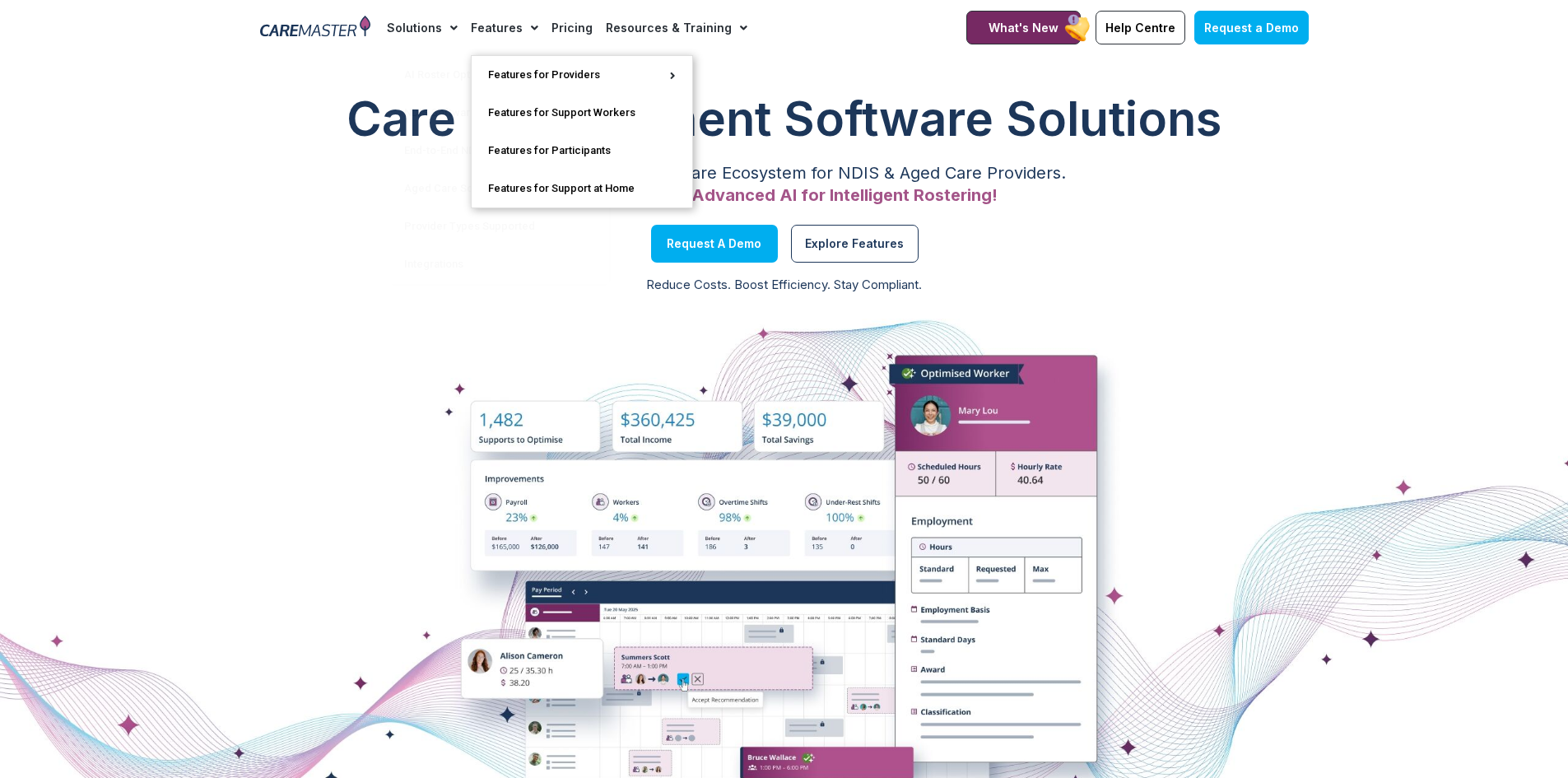 click on "Features" 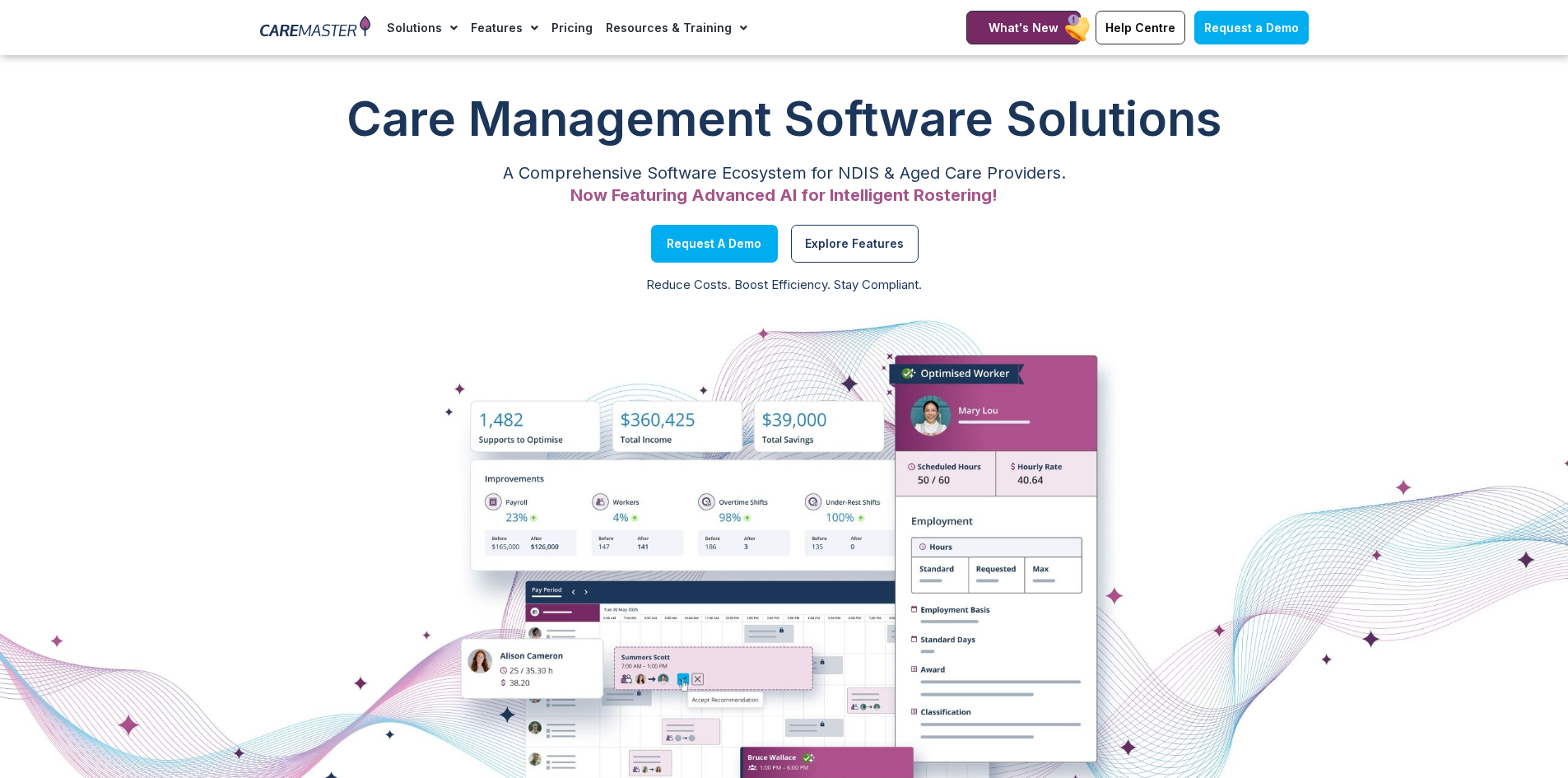 scroll, scrollTop: 741, scrollLeft: 0, axis: vertical 